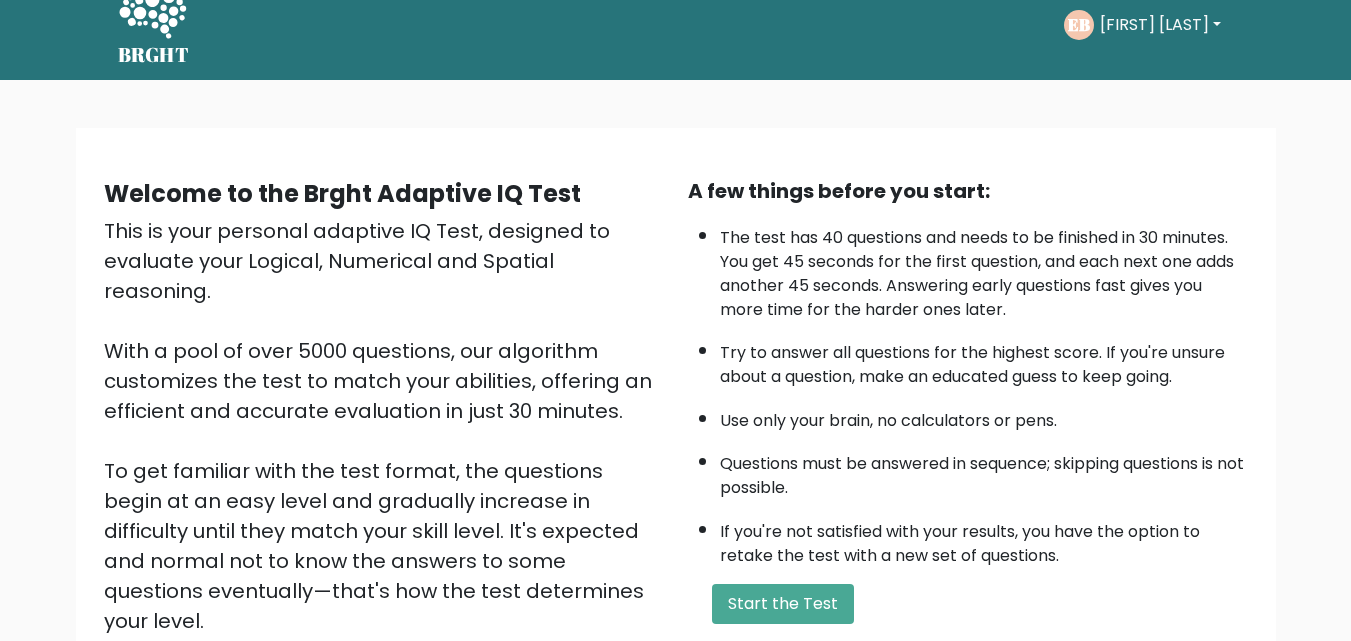 scroll, scrollTop: 0, scrollLeft: 0, axis: both 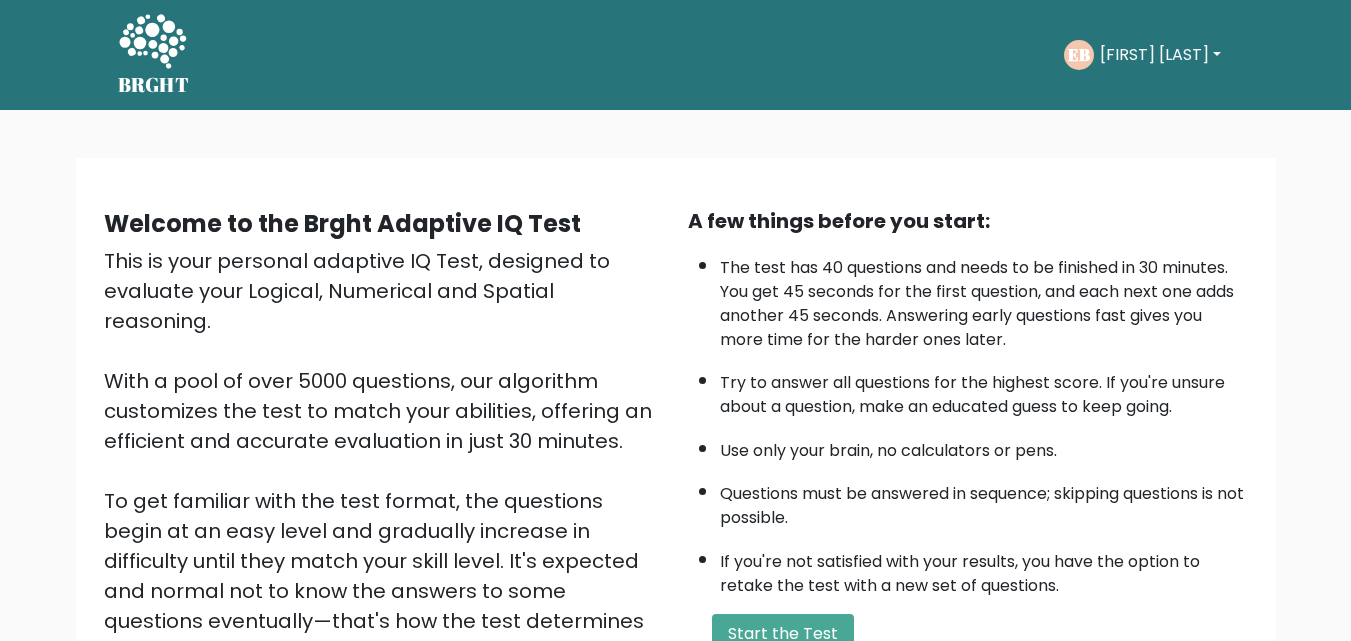 click on "Elaine Joy" at bounding box center (1160, 55) 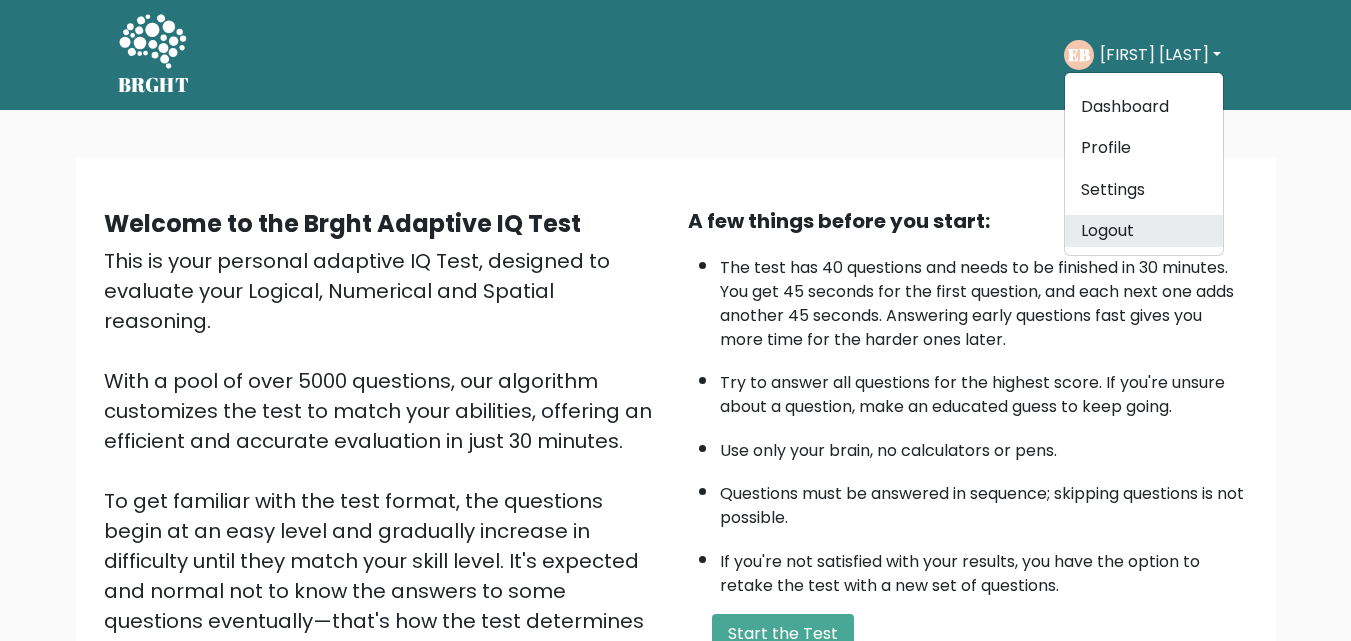 click on "Logout" at bounding box center [1144, 231] 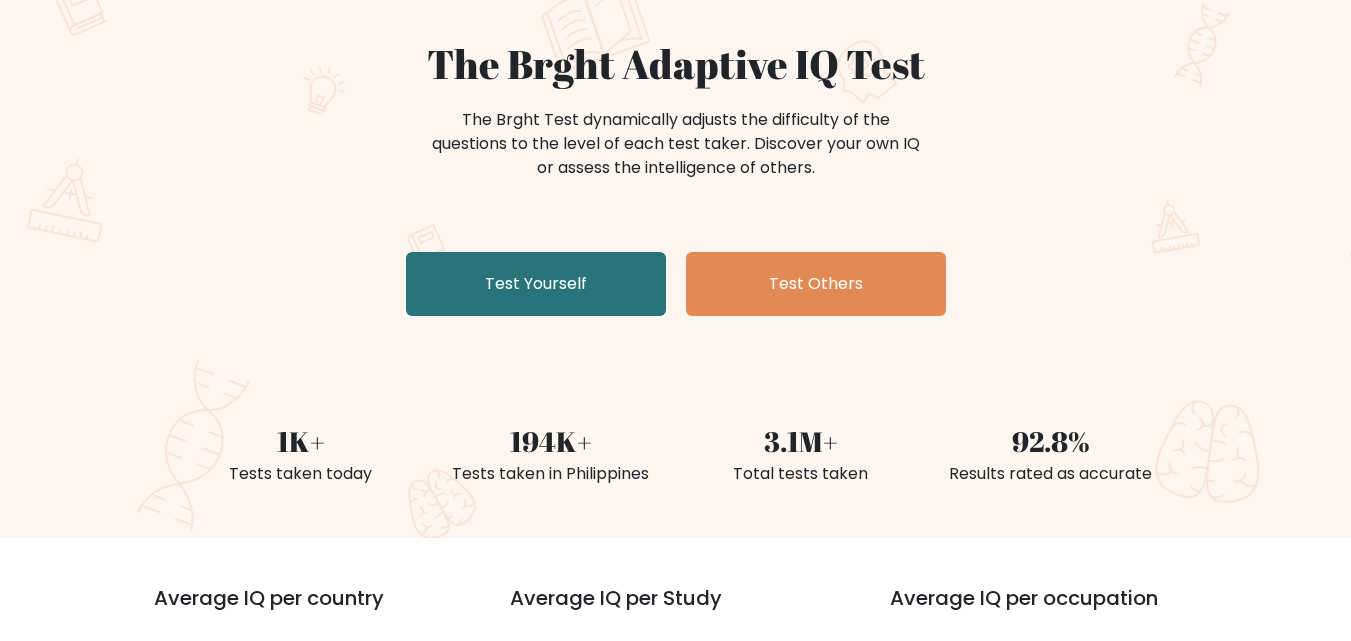 scroll, scrollTop: 0, scrollLeft: 0, axis: both 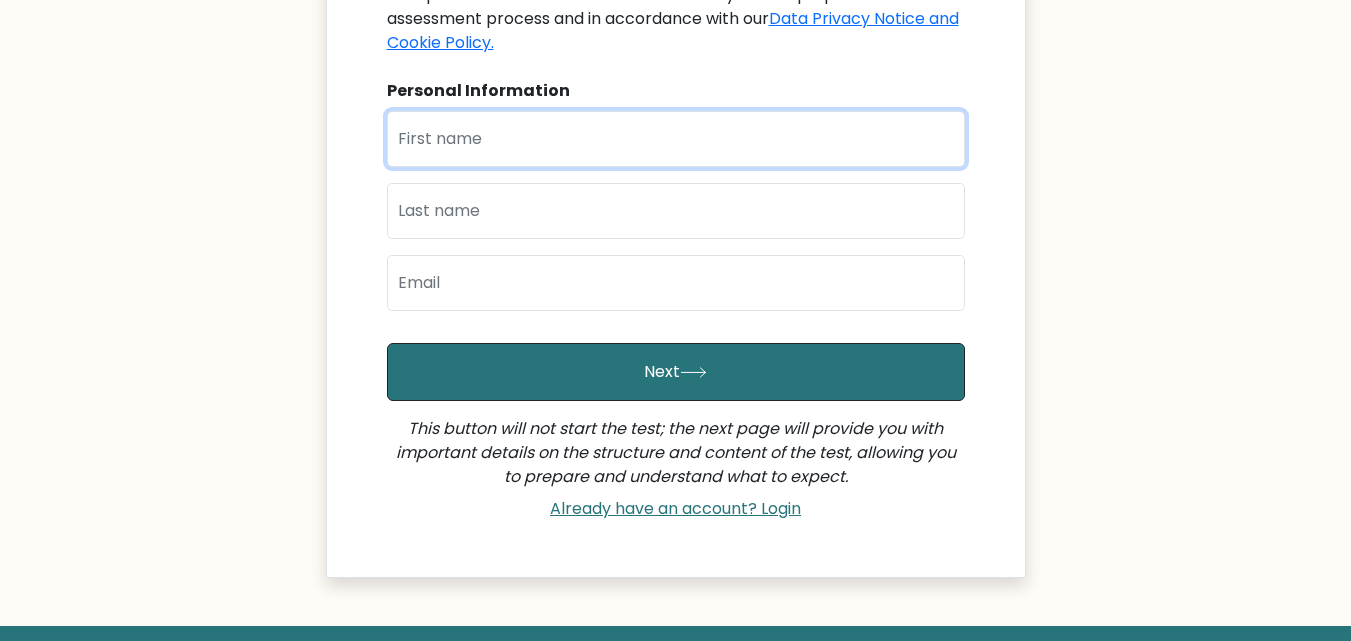 click at bounding box center (676, 139) 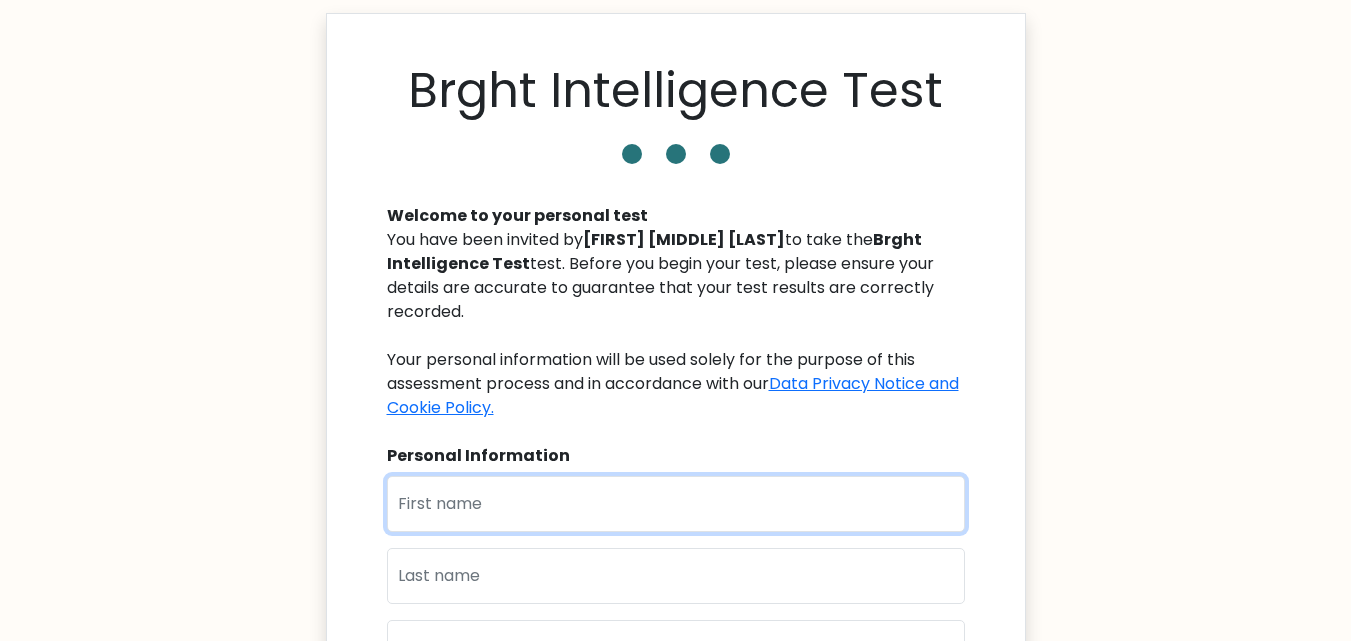 scroll, scrollTop: 0, scrollLeft: 0, axis: both 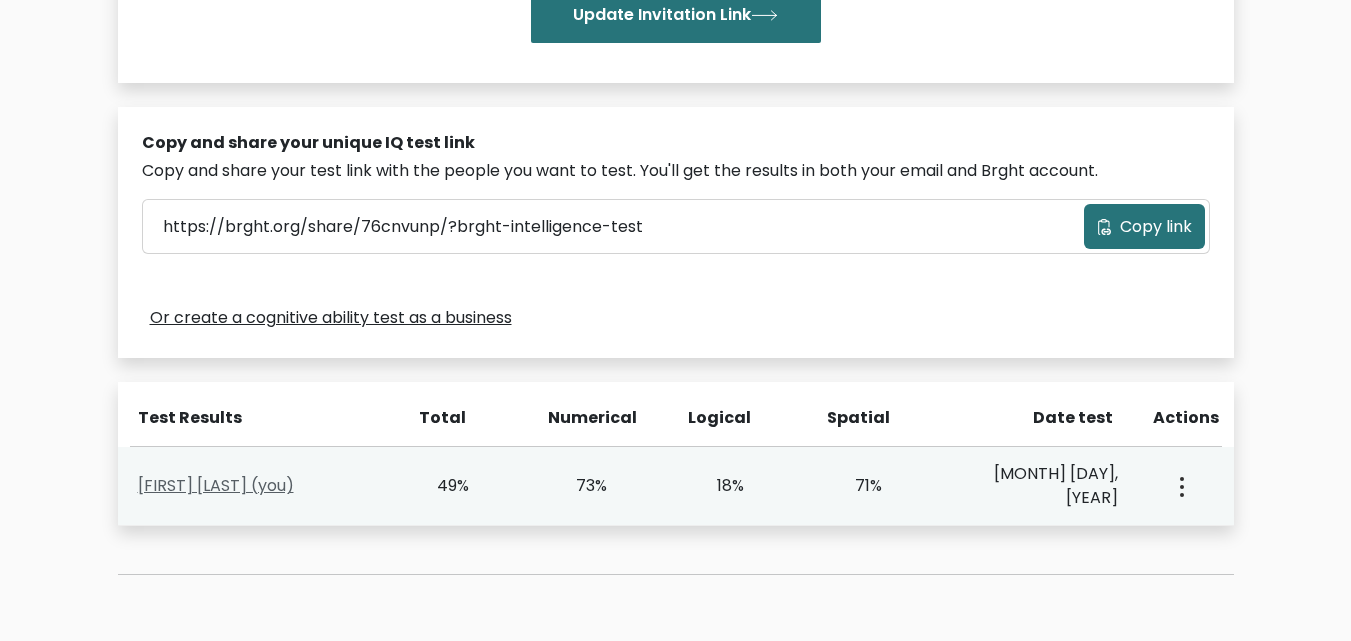 click on "MARY GRACE QUINTAL (you)" at bounding box center (216, 485) 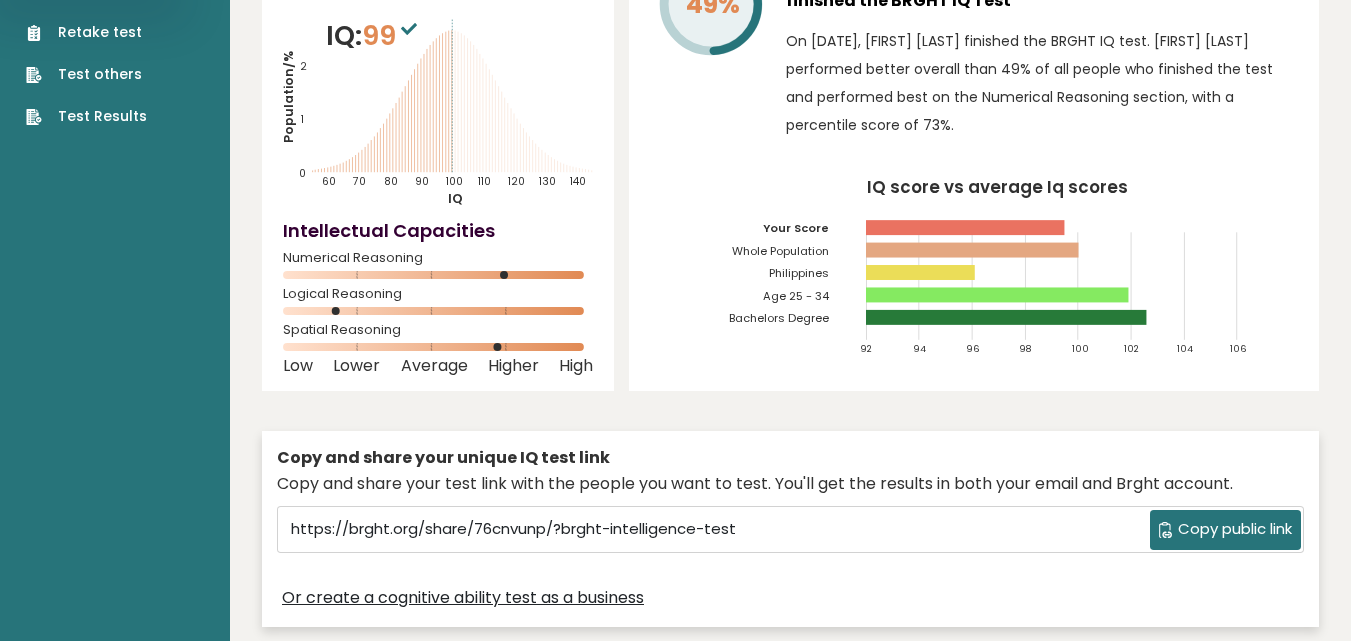 scroll, scrollTop: 0, scrollLeft: 0, axis: both 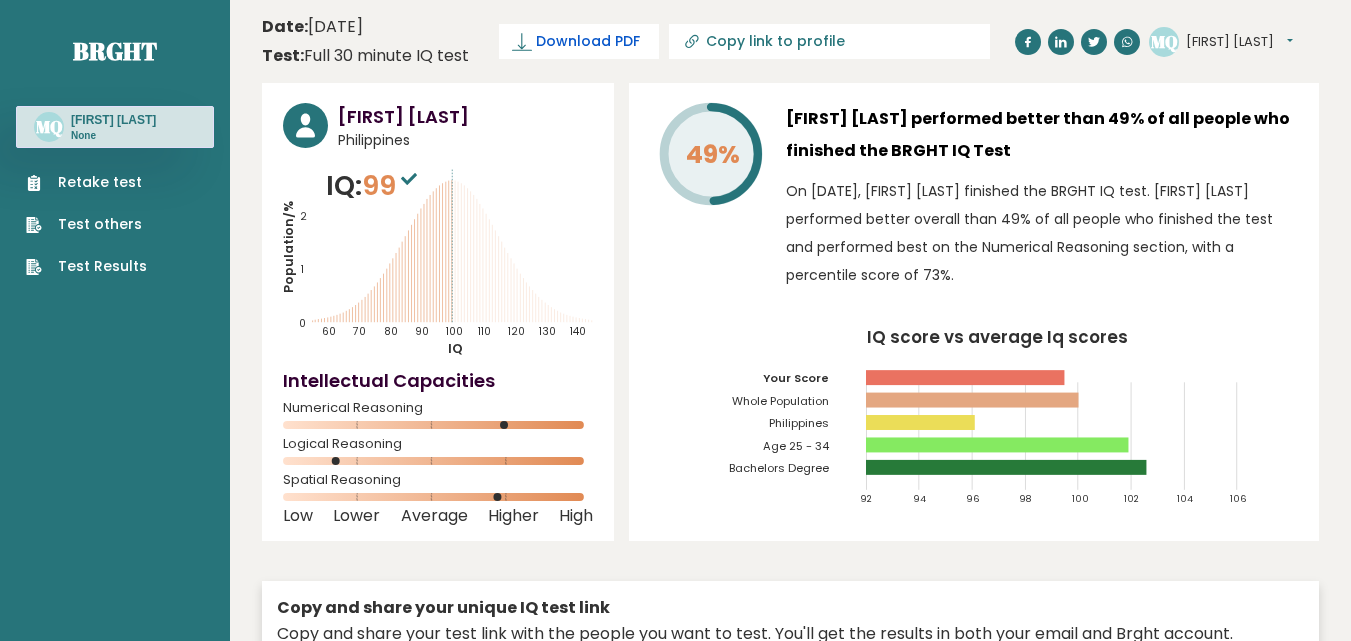 click on "Download PDF" at bounding box center (588, 41) 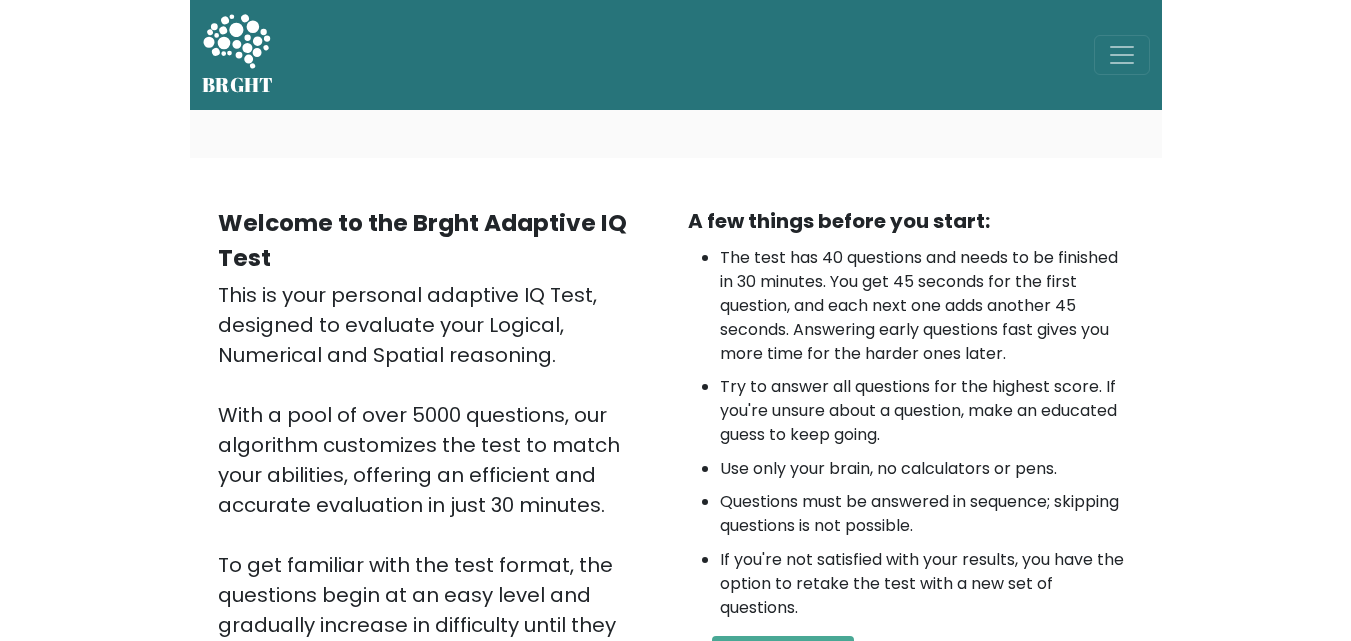 scroll, scrollTop: 0, scrollLeft: 0, axis: both 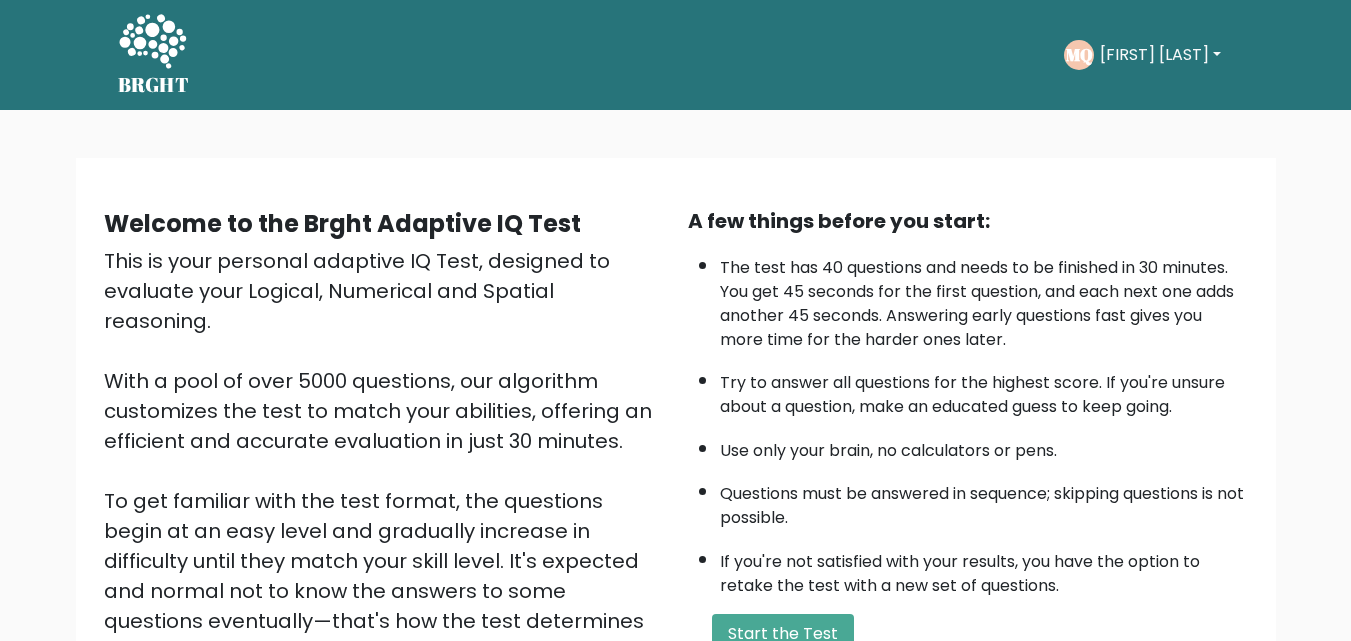 click on "Mary Grace" at bounding box center [1160, 55] 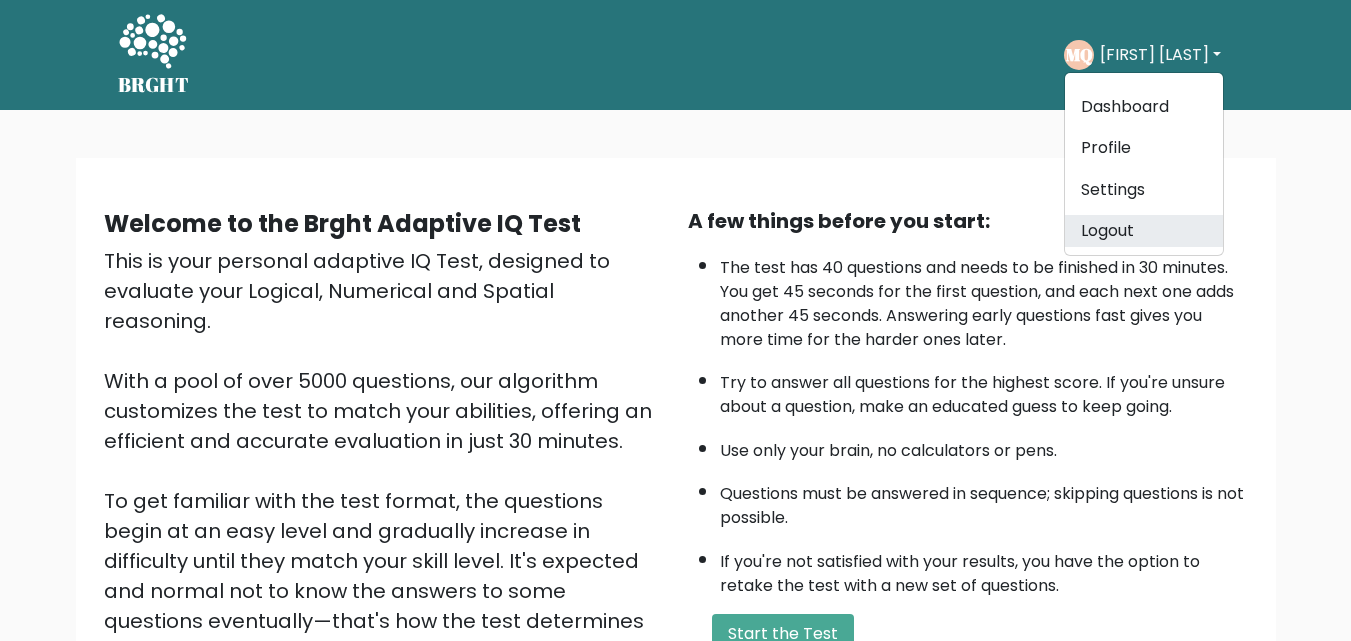 click on "Logout" at bounding box center [1144, 231] 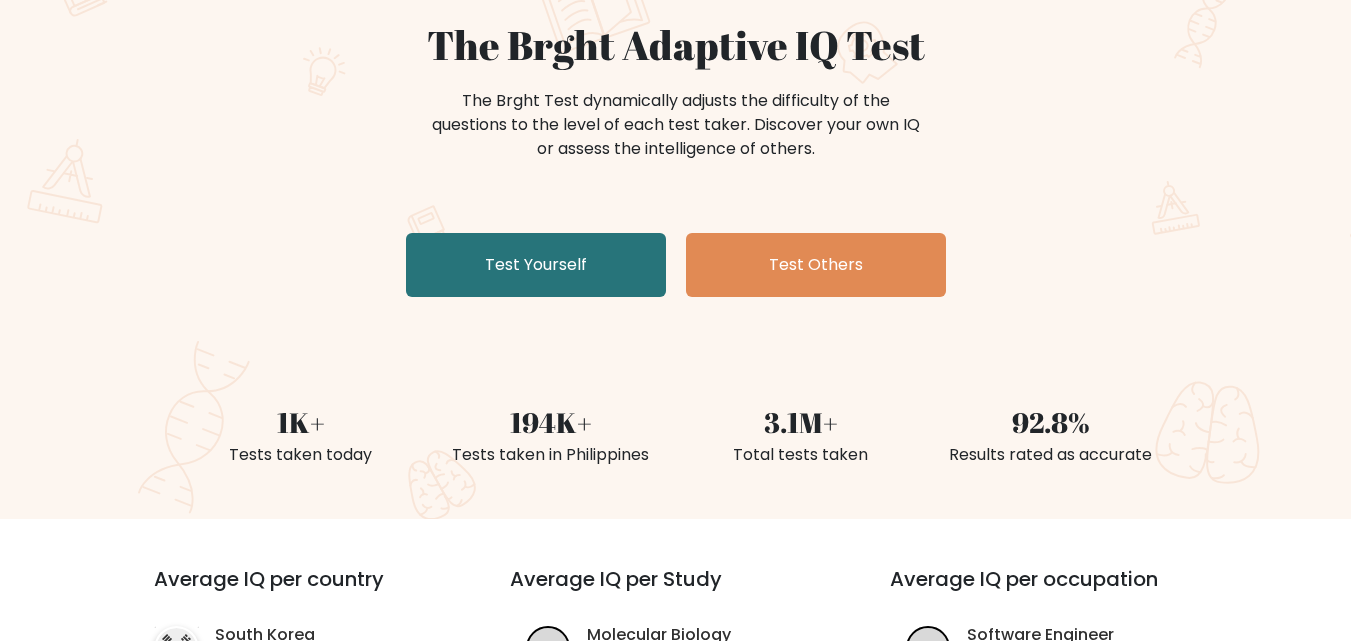 scroll, scrollTop: 0, scrollLeft: 0, axis: both 